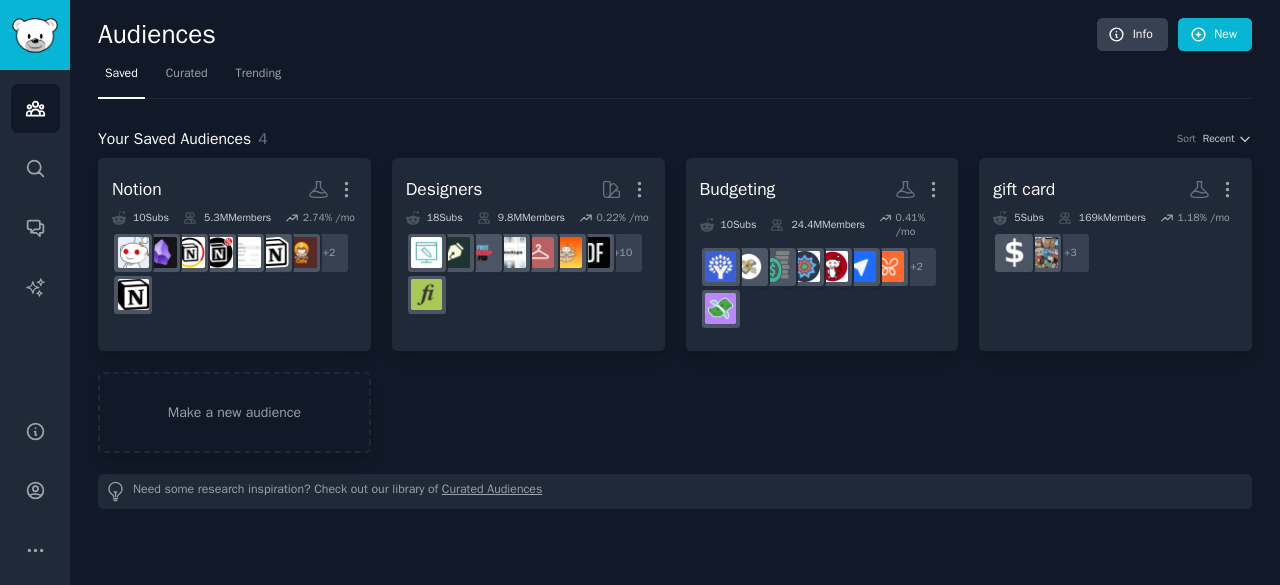 scroll, scrollTop: 0, scrollLeft: 0, axis: both 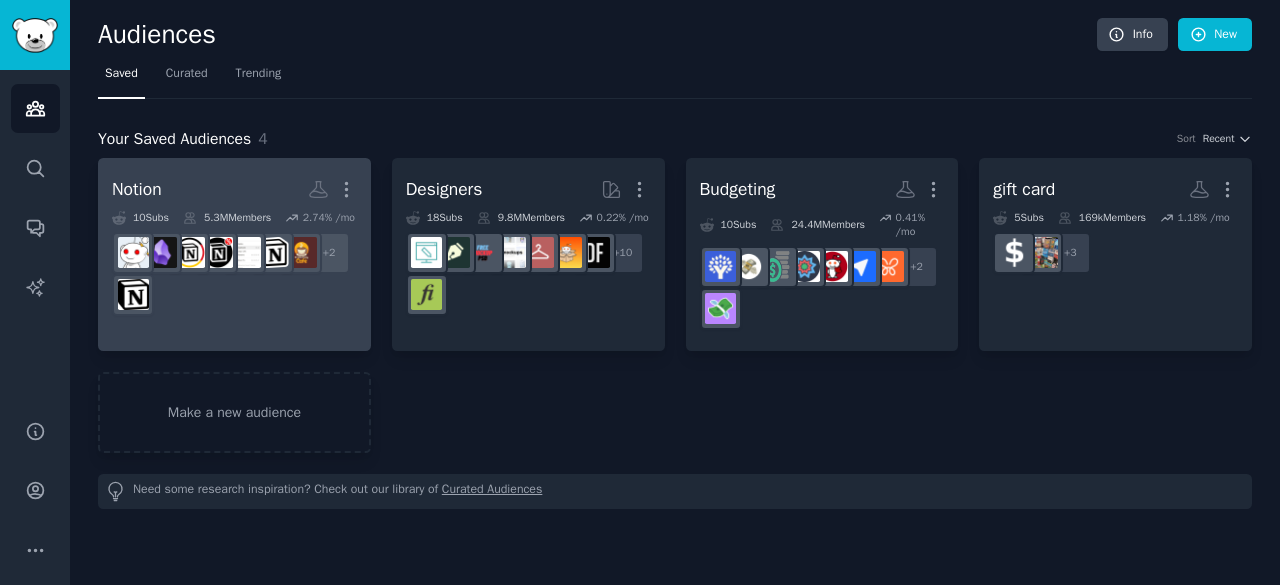 click on "Notion More 10 Sub s 5.3M Members 2.74 % /mo + 2" at bounding box center (234, 254) 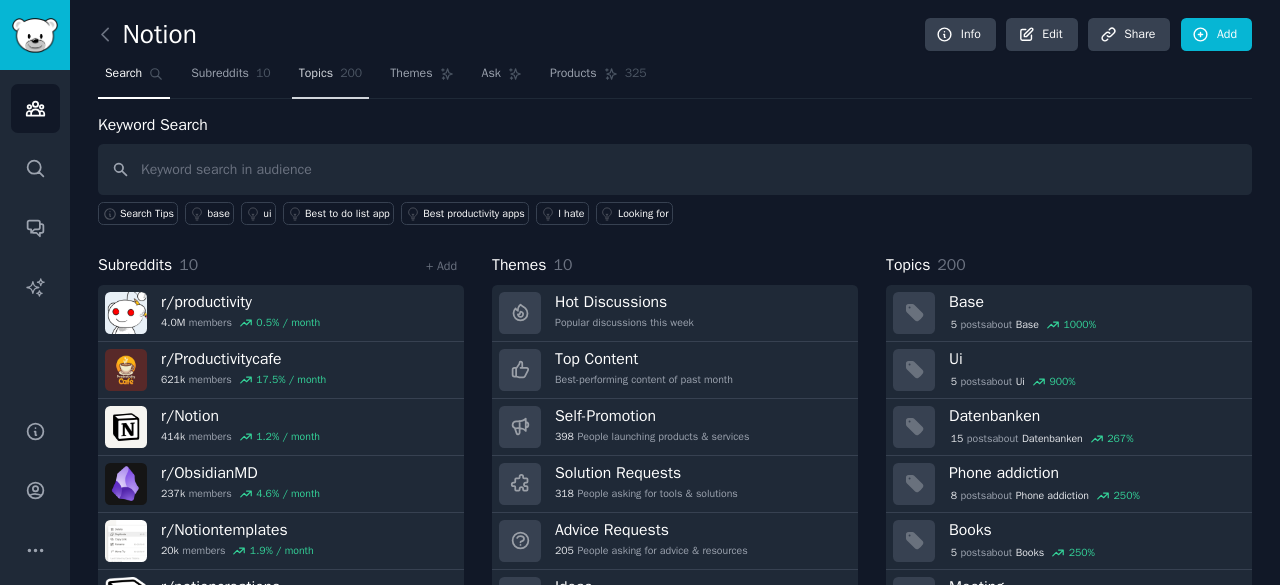 click on "Topics" at bounding box center [316, 74] 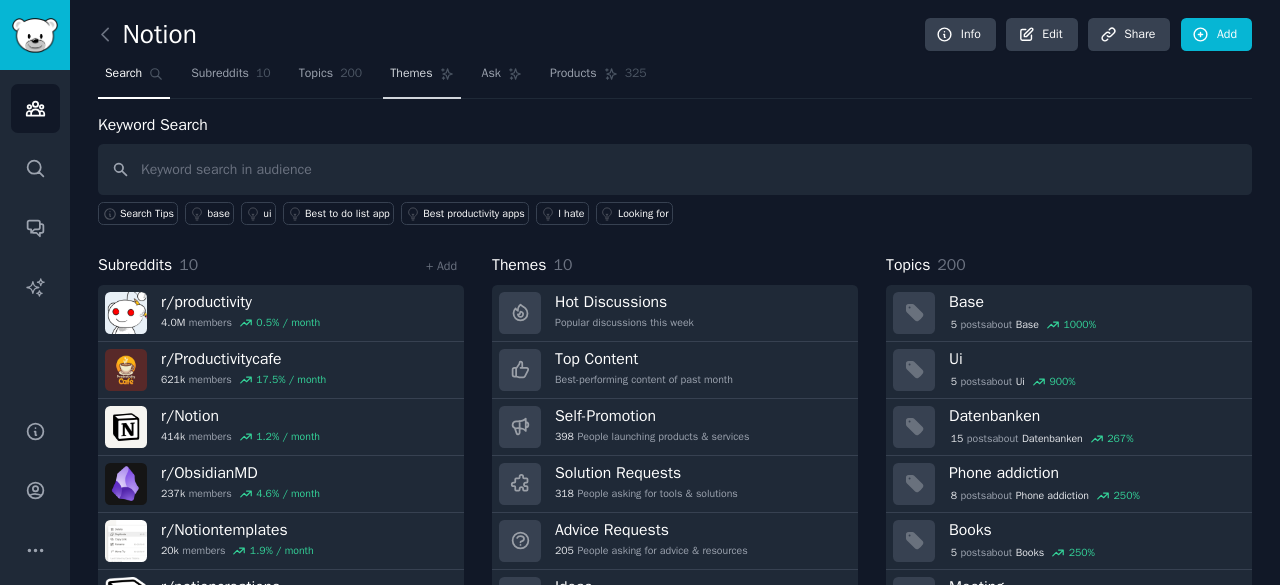 click on "Themes" at bounding box center [411, 74] 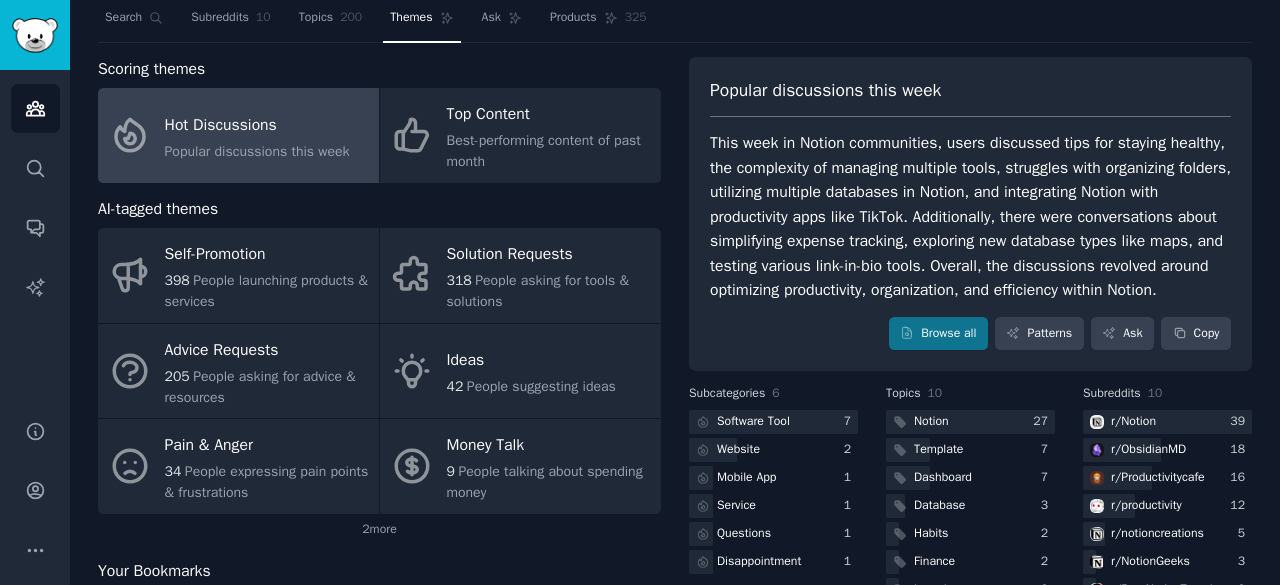 scroll, scrollTop: 54, scrollLeft: 0, axis: vertical 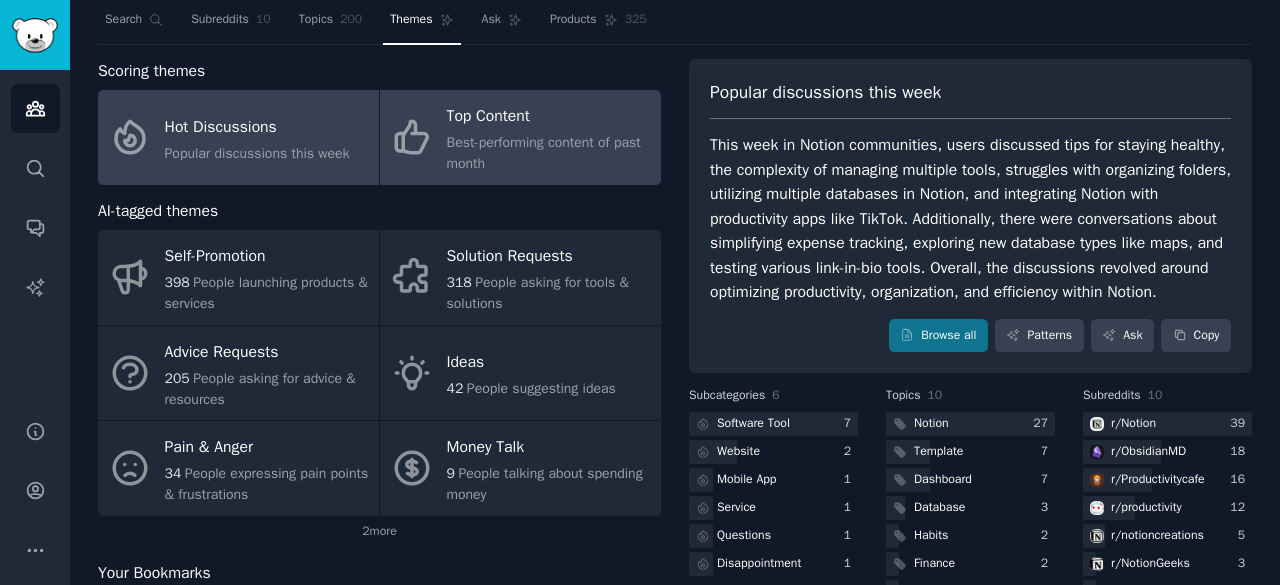 click on "Top Content" at bounding box center (549, 117) 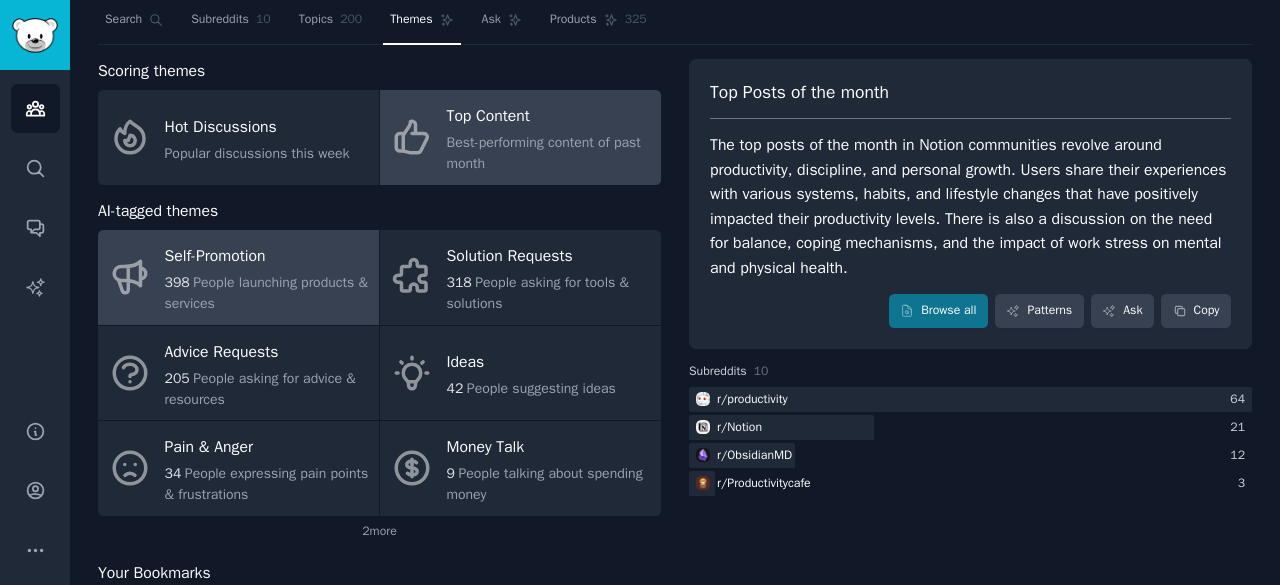 click on "398 People launching products & services" at bounding box center [267, 293] 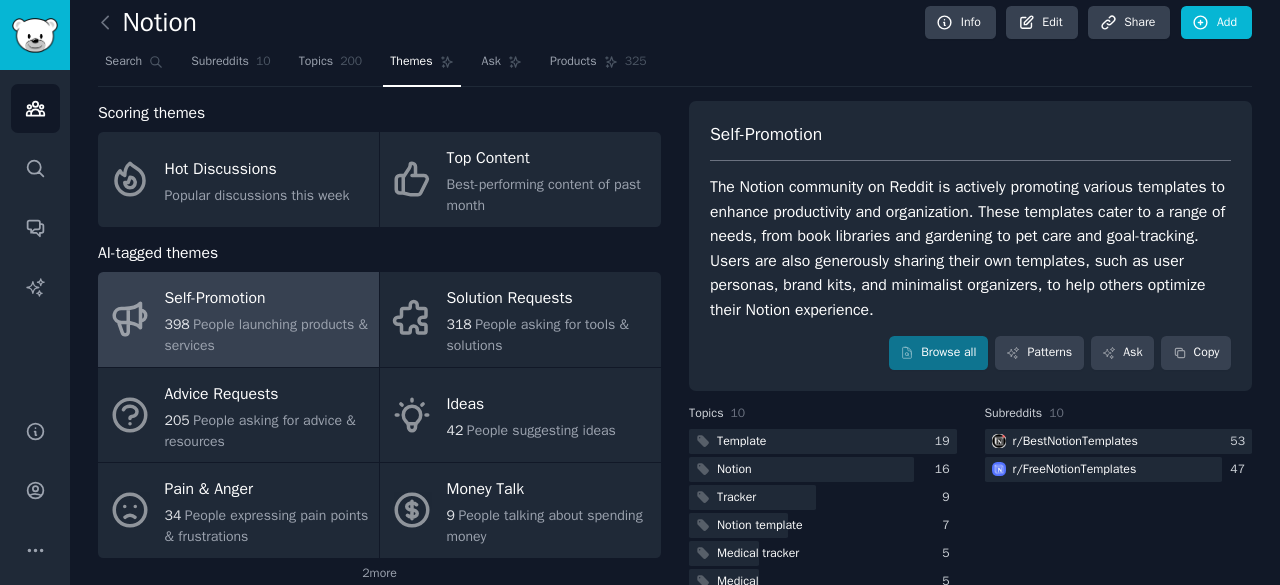 scroll, scrollTop: 118, scrollLeft: 0, axis: vertical 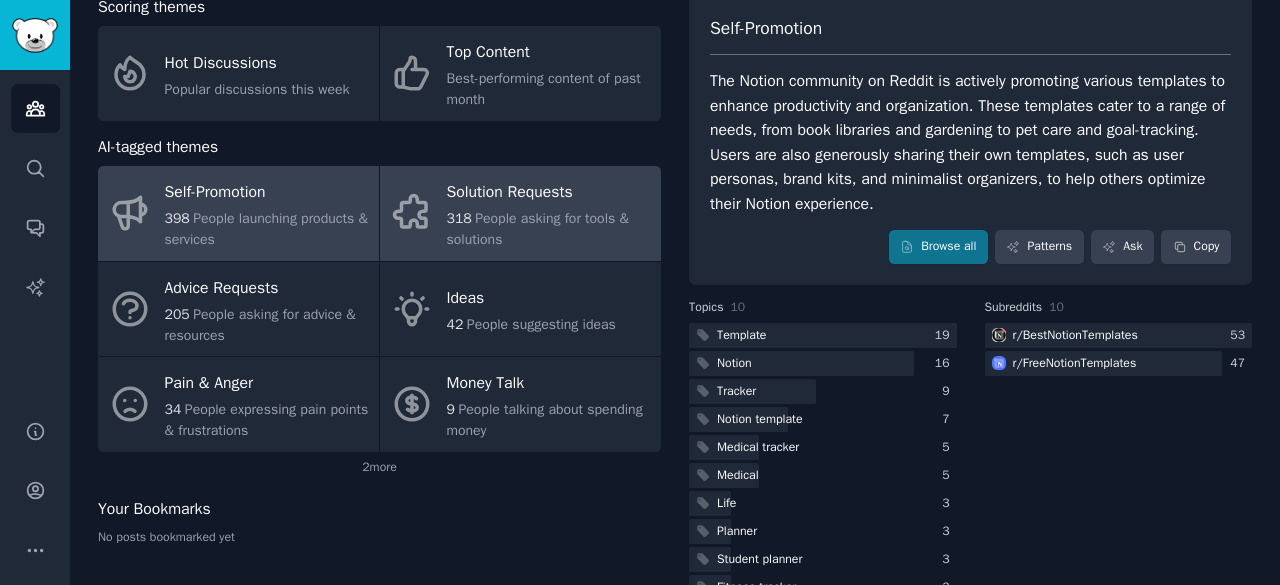 click on "People asking for tools & solutions" at bounding box center [538, 229] 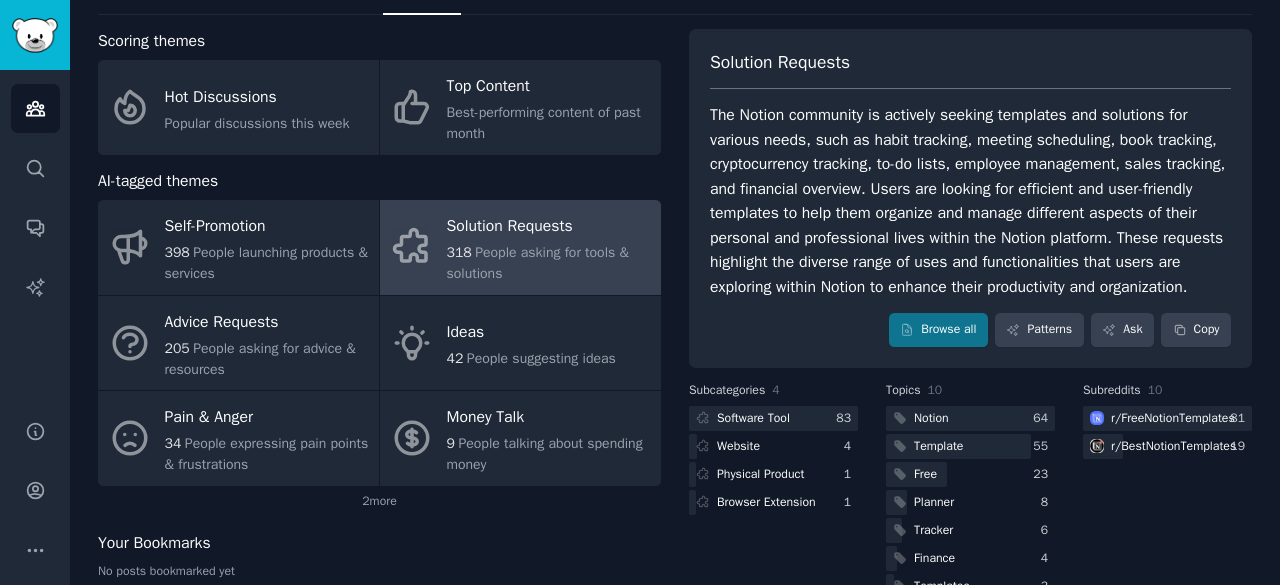 scroll, scrollTop: 83, scrollLeft: 0, axis: vertical 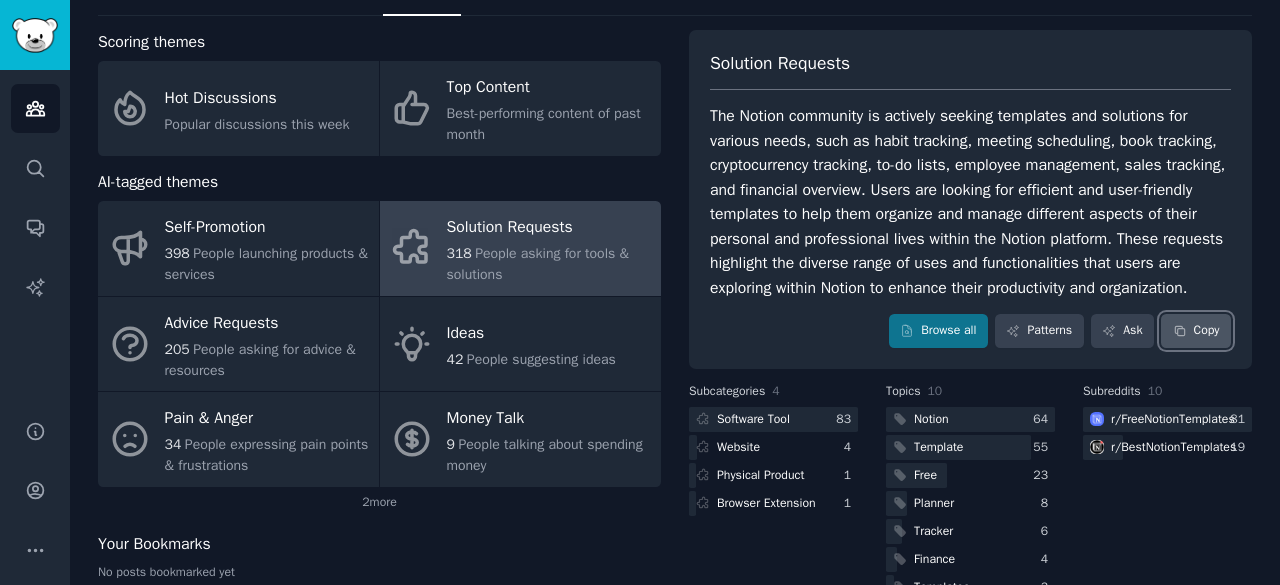 click on "Copy" at bounding box center (1196, 331) 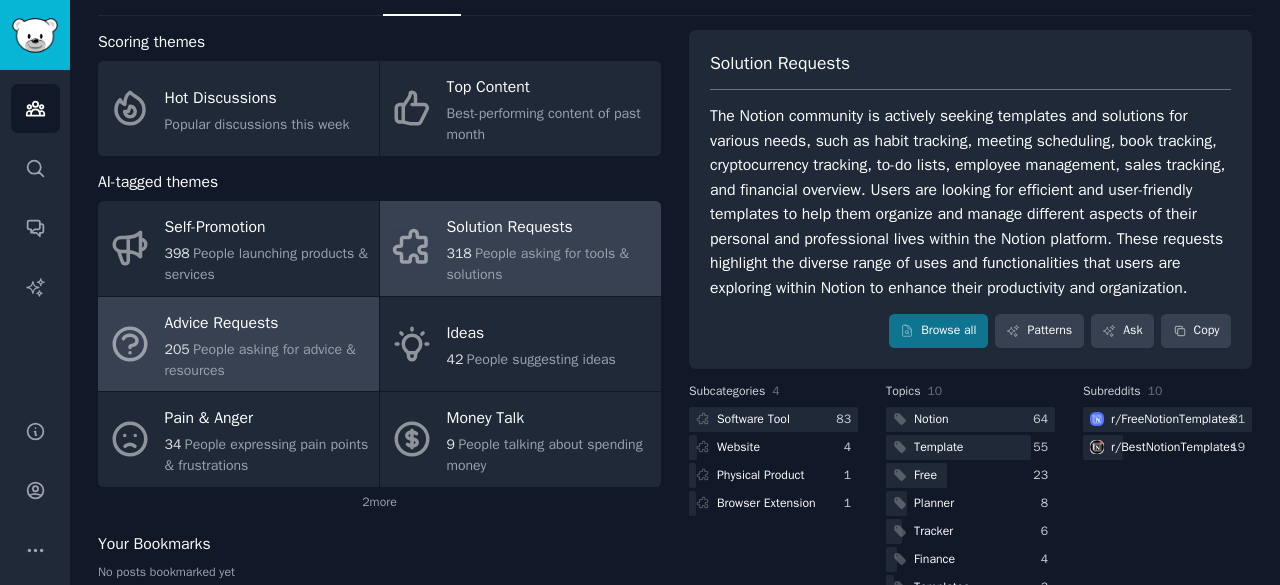 click on "Advice Requests 205 People asking for advice & resources" at bounding box center [238, 344] 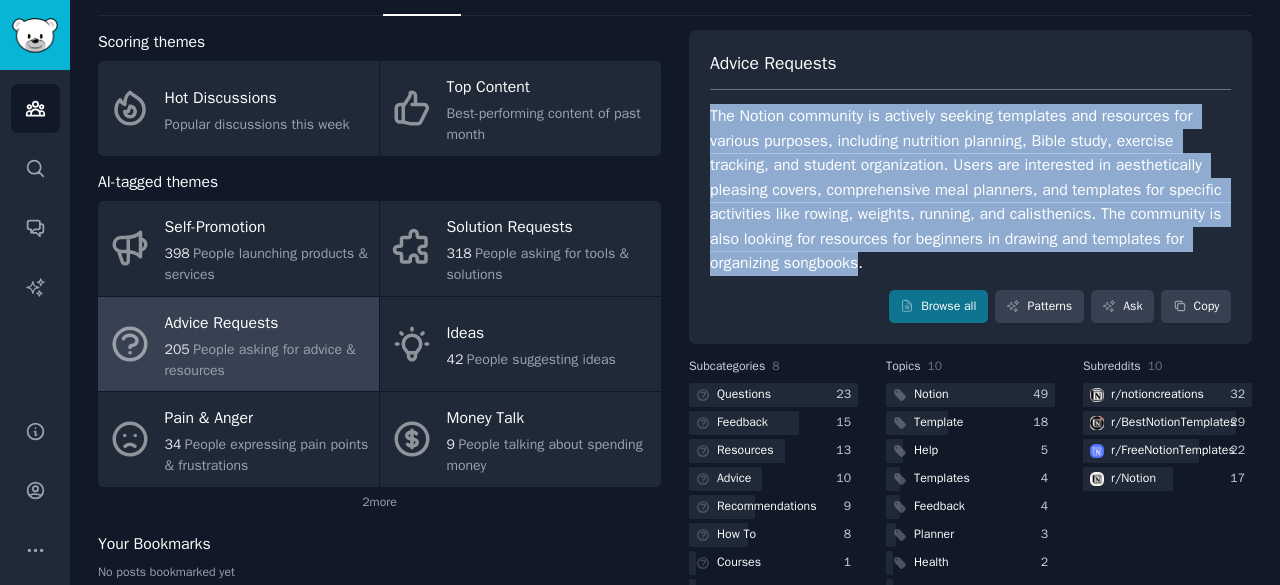 drag, startPoint x: 863, startPoint y: 257, endPoint x: 697, endPoint y: 123, distance: 213.33542 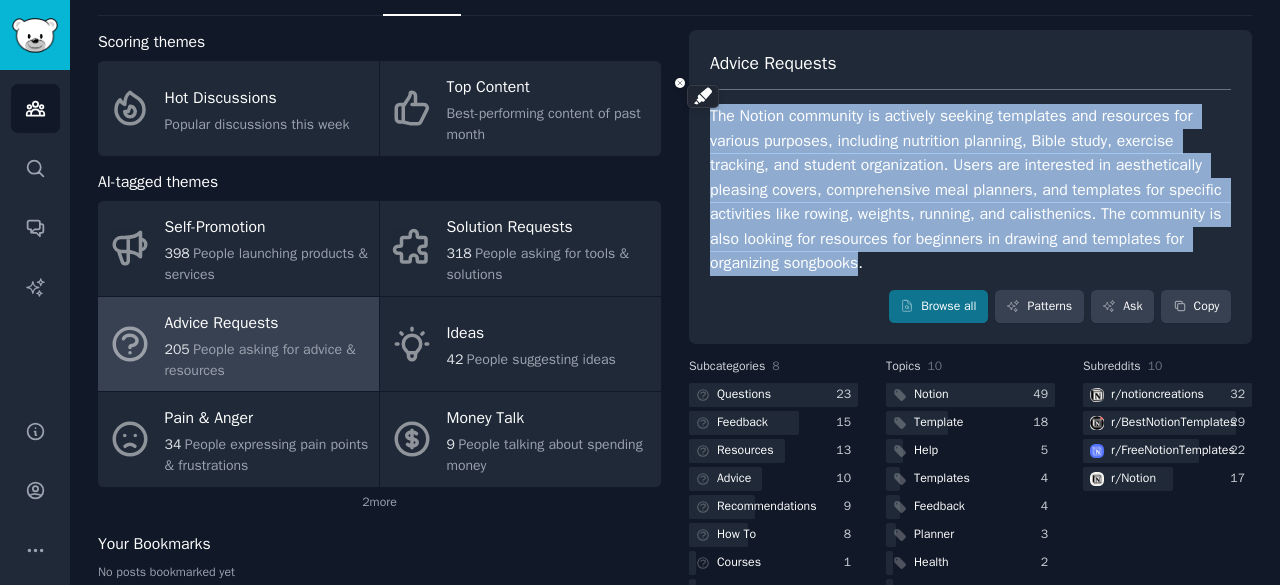 copy on "The Notion community is actively seeking templates and resources for various purposes, including nutrition planning, Bible study, exercise tracking, and student organization. Users are interested in aesthetically pleasing covers, comprehensive meal planners, and templates for specific activities like rowing, weights, running, and calisthenics. The community is also looking for resources for beginners in drawing and templates for organizing songbooks" 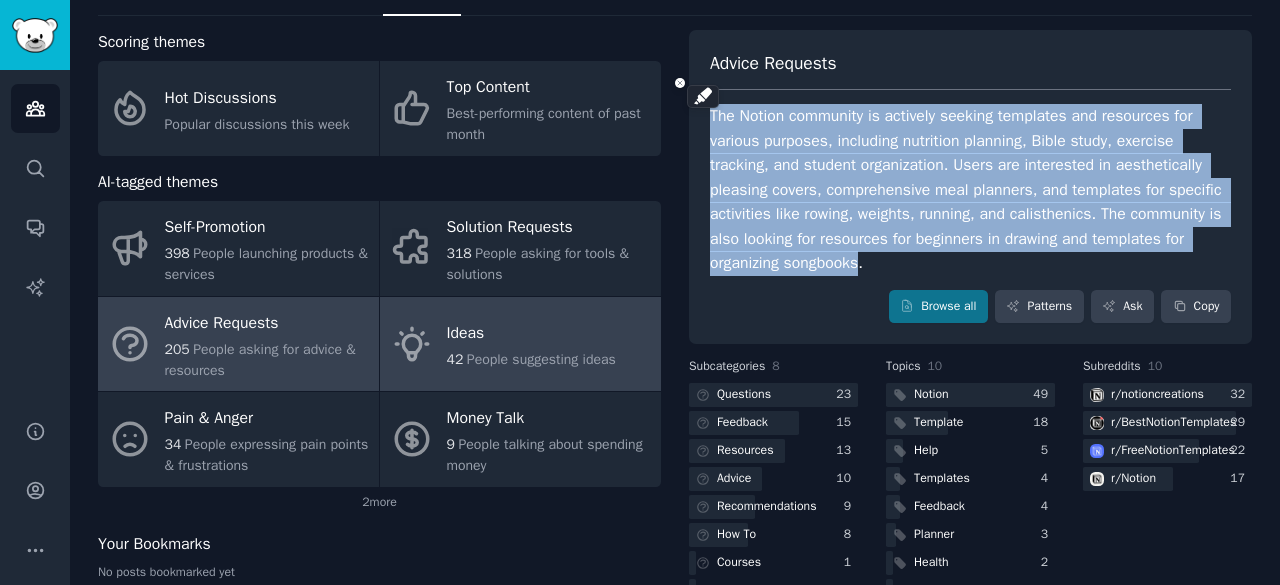 click on "Ideas 42 People suggesting ideas" at bounding box center [520, 344] 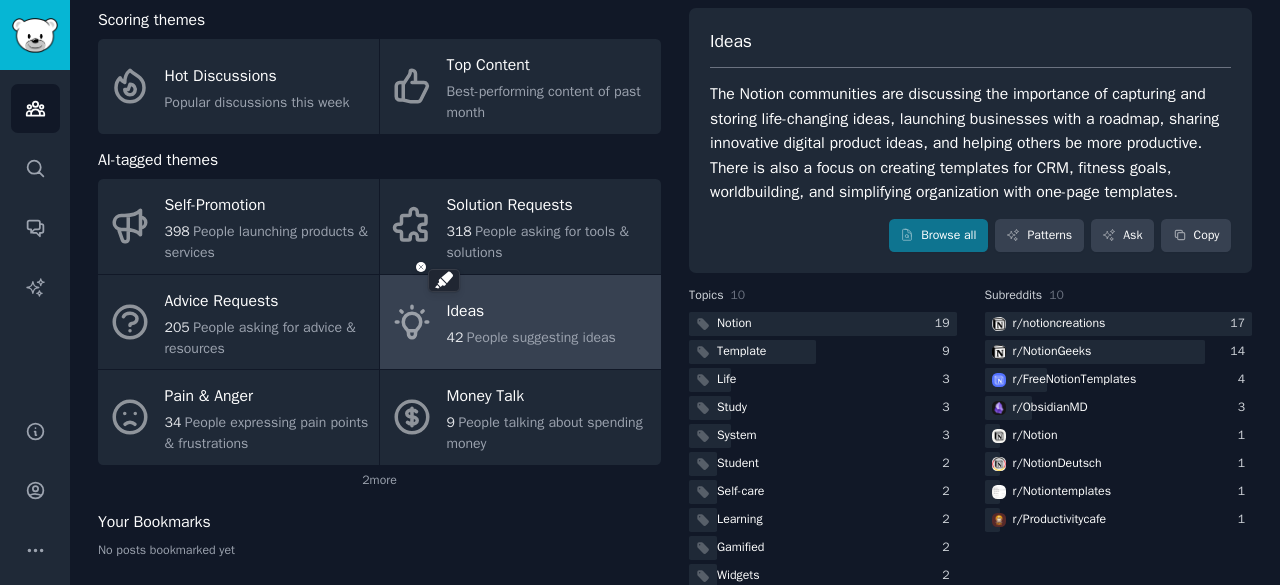 scroll, scrollTop: 106, scrollLeft: 0, axis: vertical 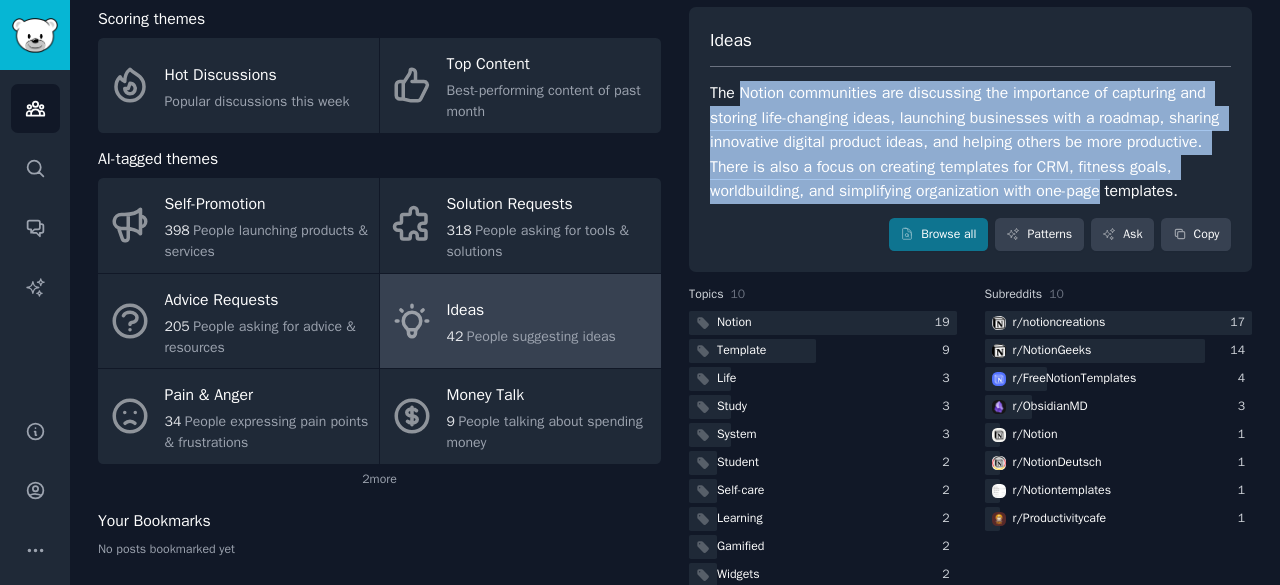 drag, startPoint x: 1110, startPoint y: 199, endPoint x: 740, endPoint y: 99, distance: 383.27536 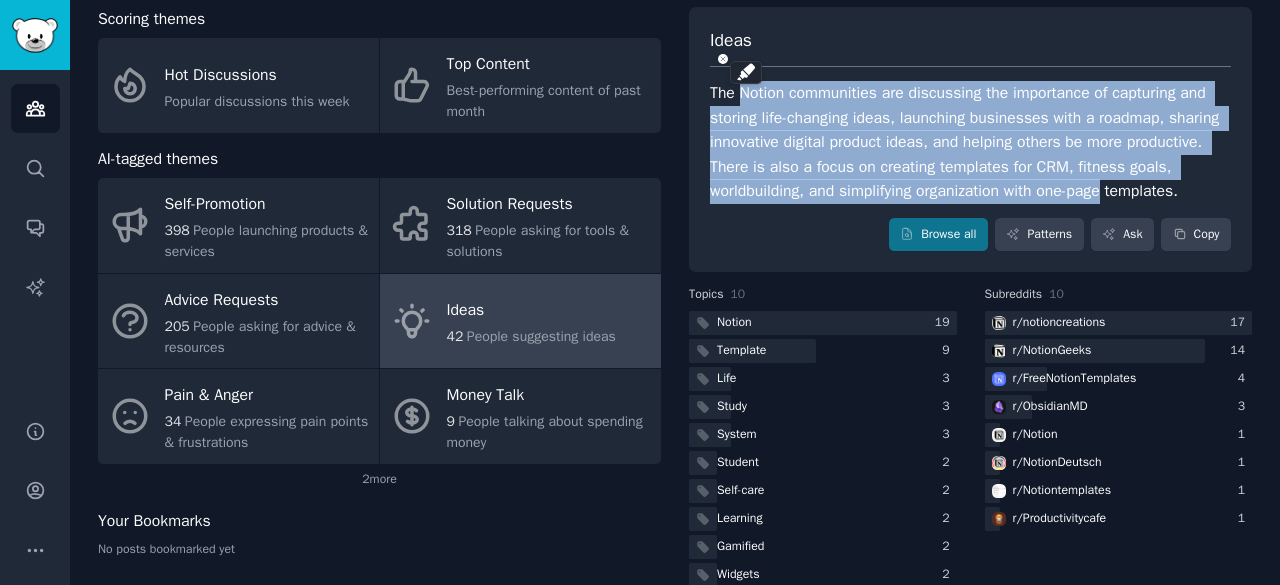 click on "The Notion communities are discussing the importance of capturing and storing life-changing ideas, launching businesses with a roadmap, sharing innovative digital product ideas, and helping others be more productive. There is also a focus on creating templates for CRM, fitness goals, worldbuilding, and simplifying organization with one-page templates." at bounding box center (970, 142) 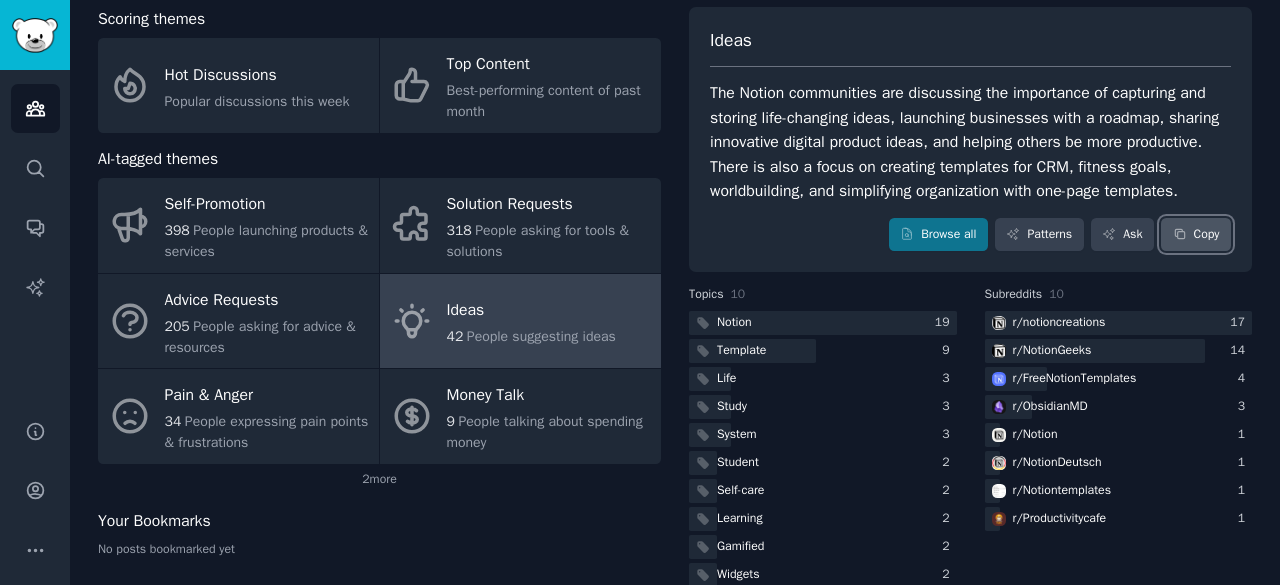 click on "Copy" at bounding box center [1196, 235] 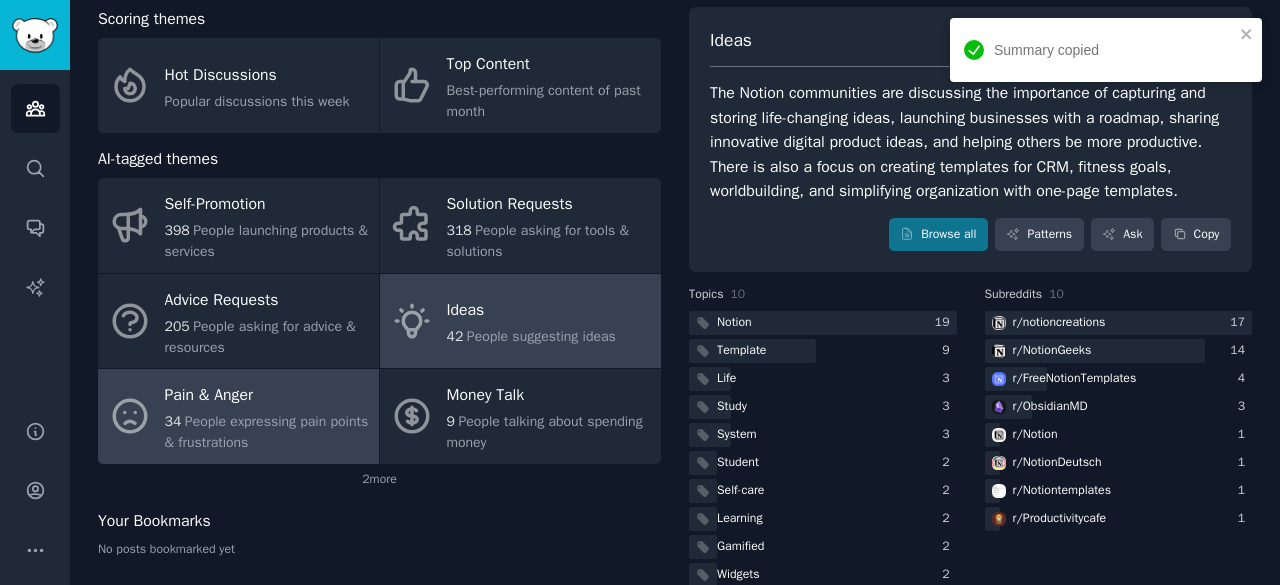 click on "People expressing pain points & frustrations" at bounding box center (267, 432) 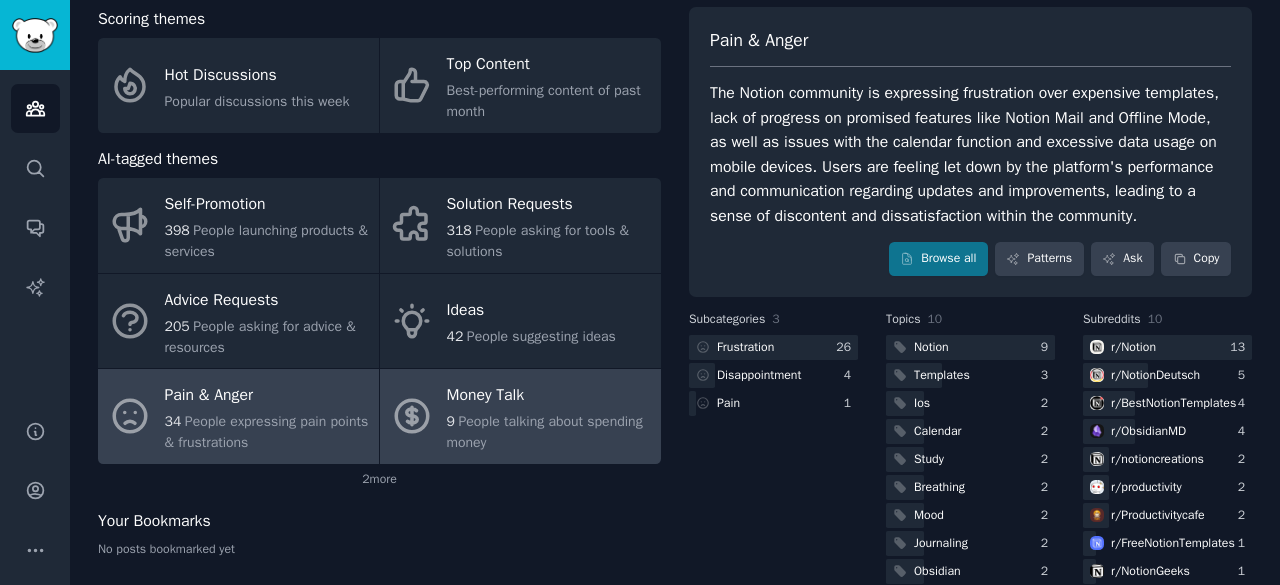 click on "People talking about spending money" at bounding box center (545, 432) 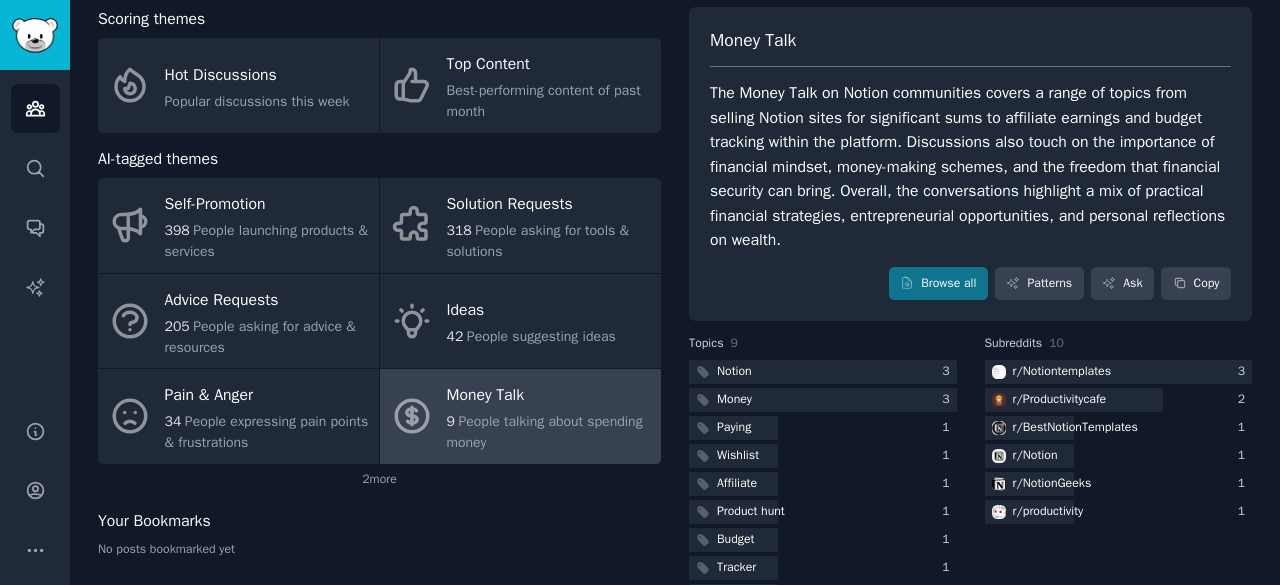 scroll, scrollTop: 0, scrollLeft: 0, axis: both 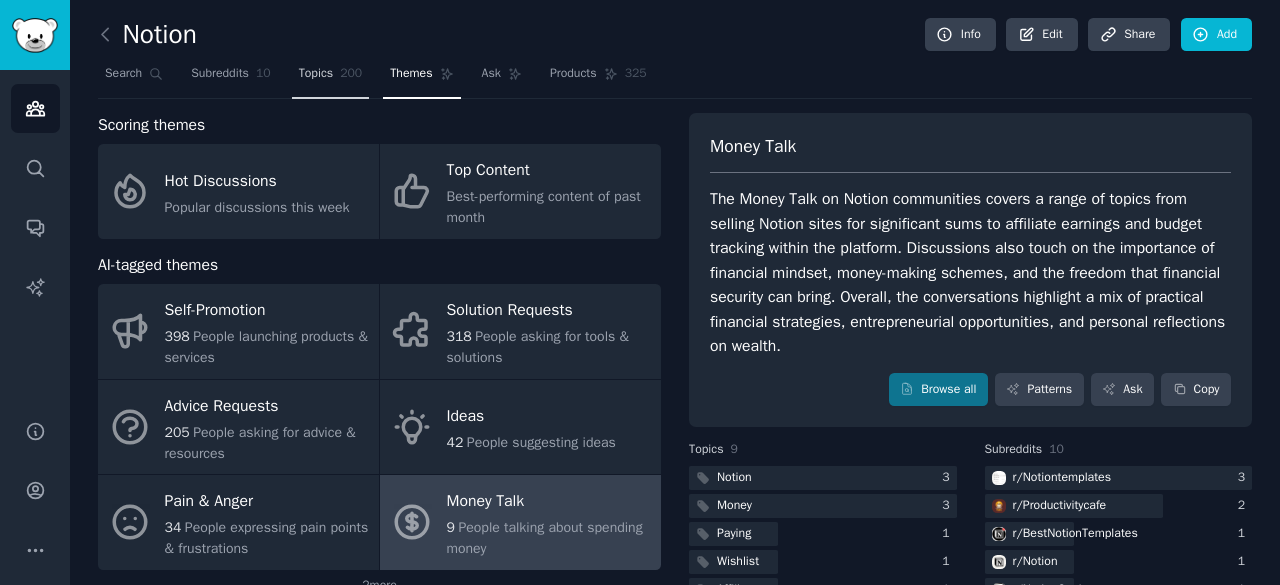click on "Topics 200" at bounding box center [331, 78] 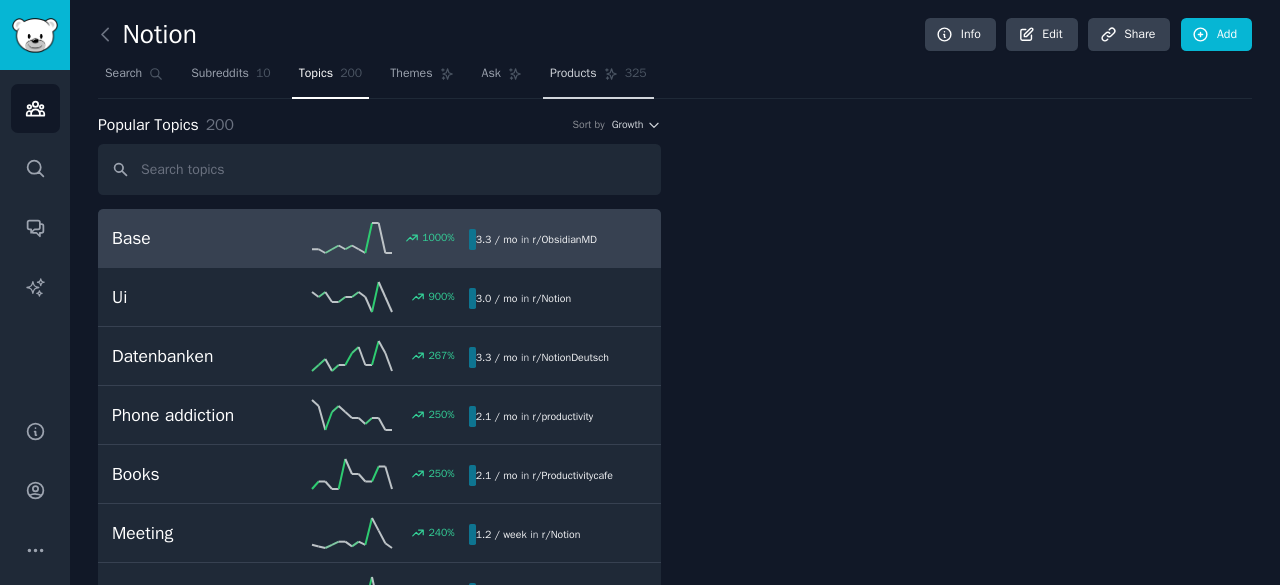 click on "Products 325" at bounding box center [598, 78] 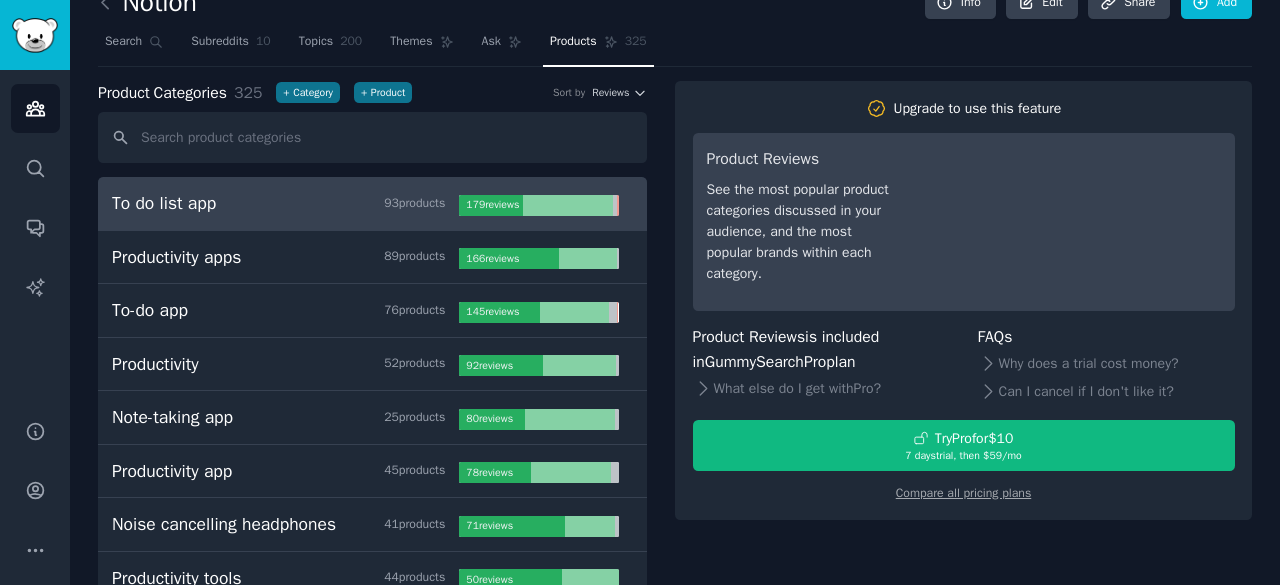 scroll, scrollTop: 0, scrollLeft: 0, axis: both 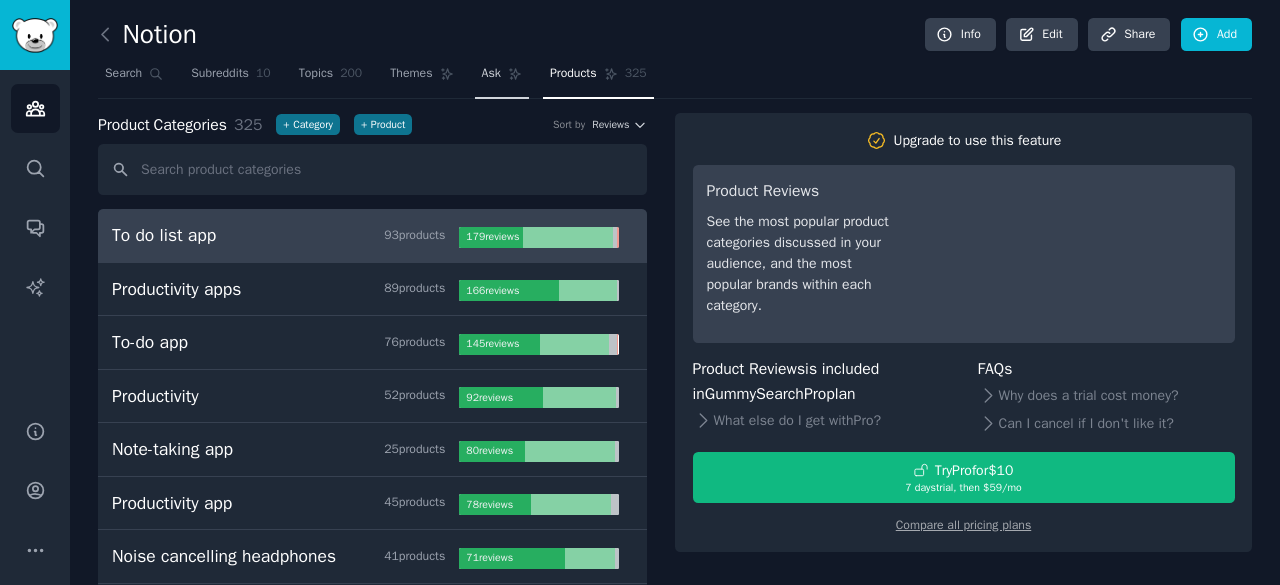 click on "Ask" at bounding box center (502, 78) 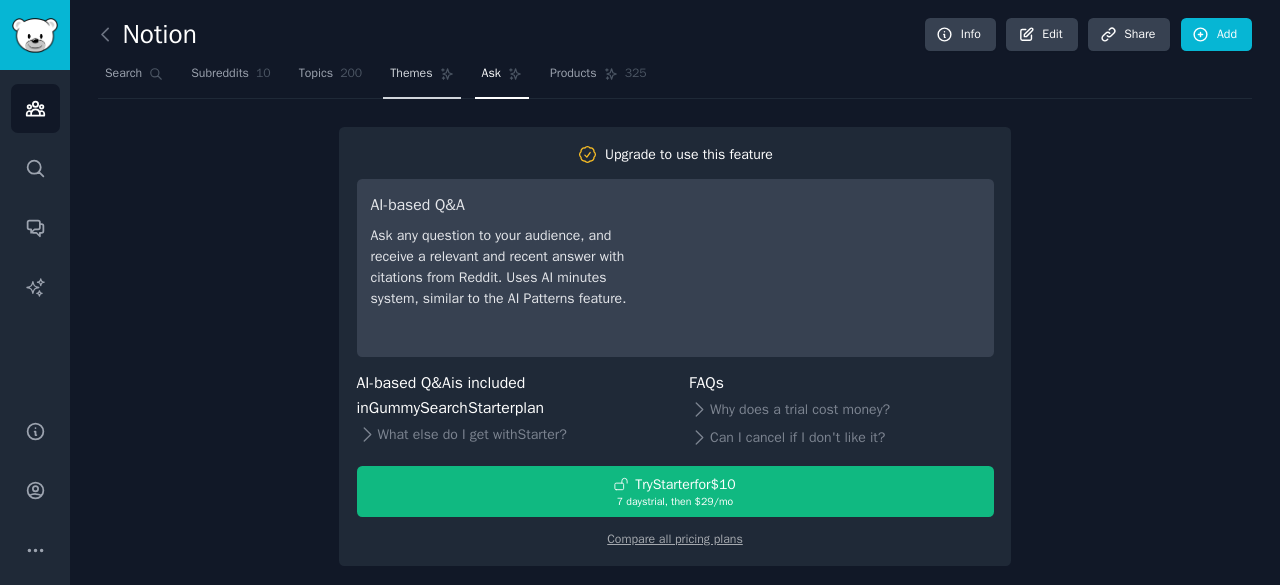 click on "Themes" at bounding box center (421, 78) 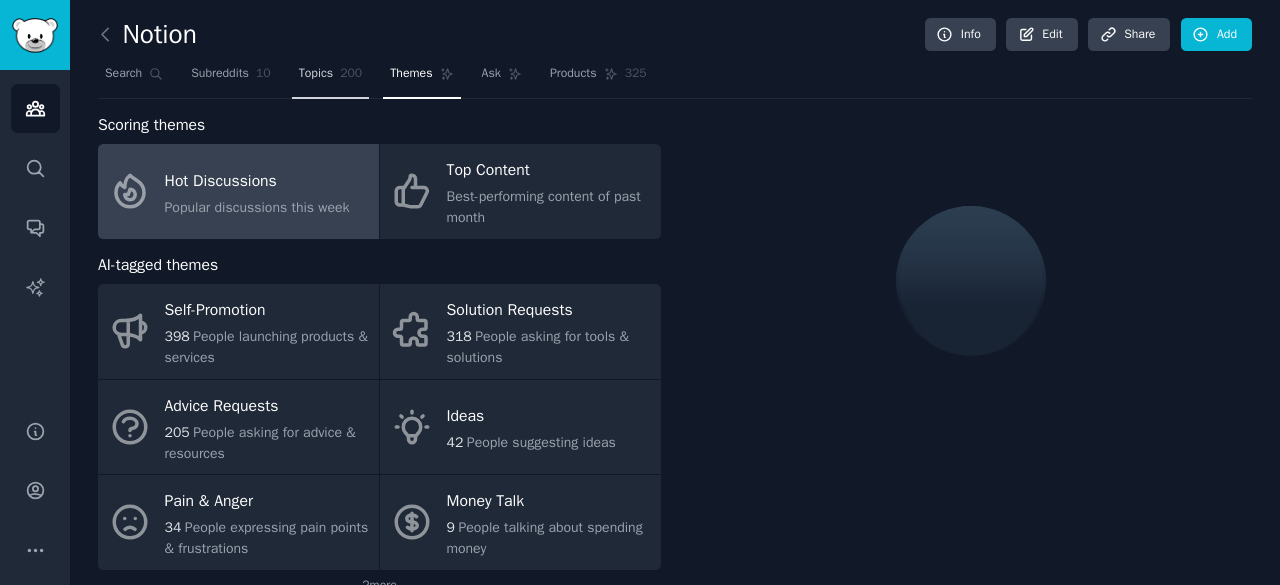 click on "Topics" at bounding box center [316, 74] 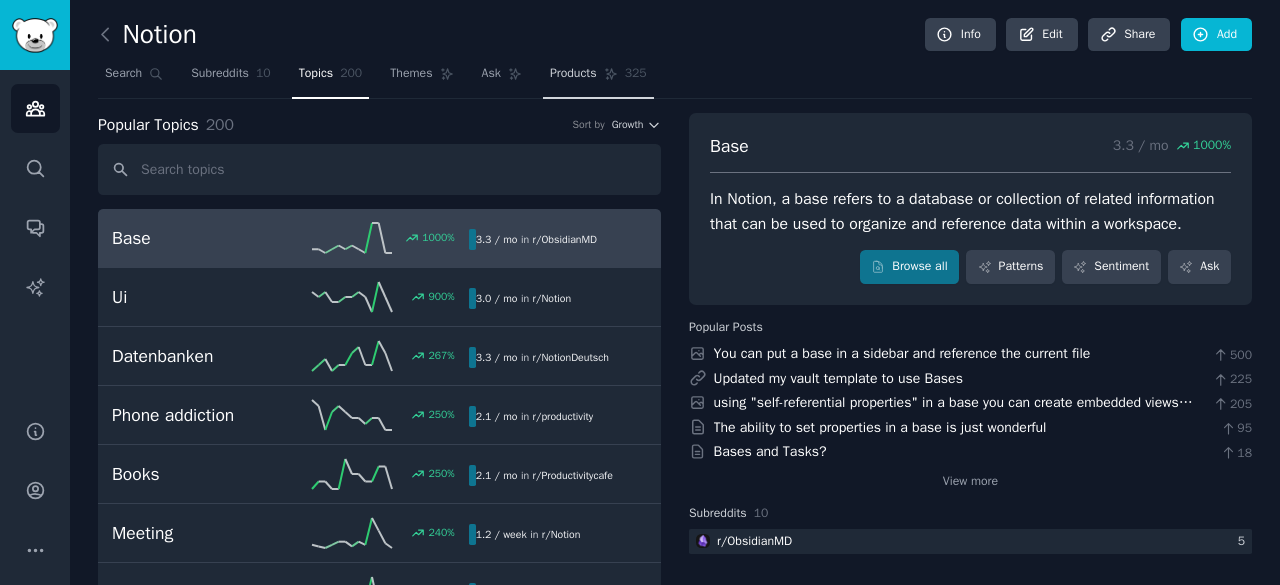 click on "Products 325" at bounding box center [598, 78] 